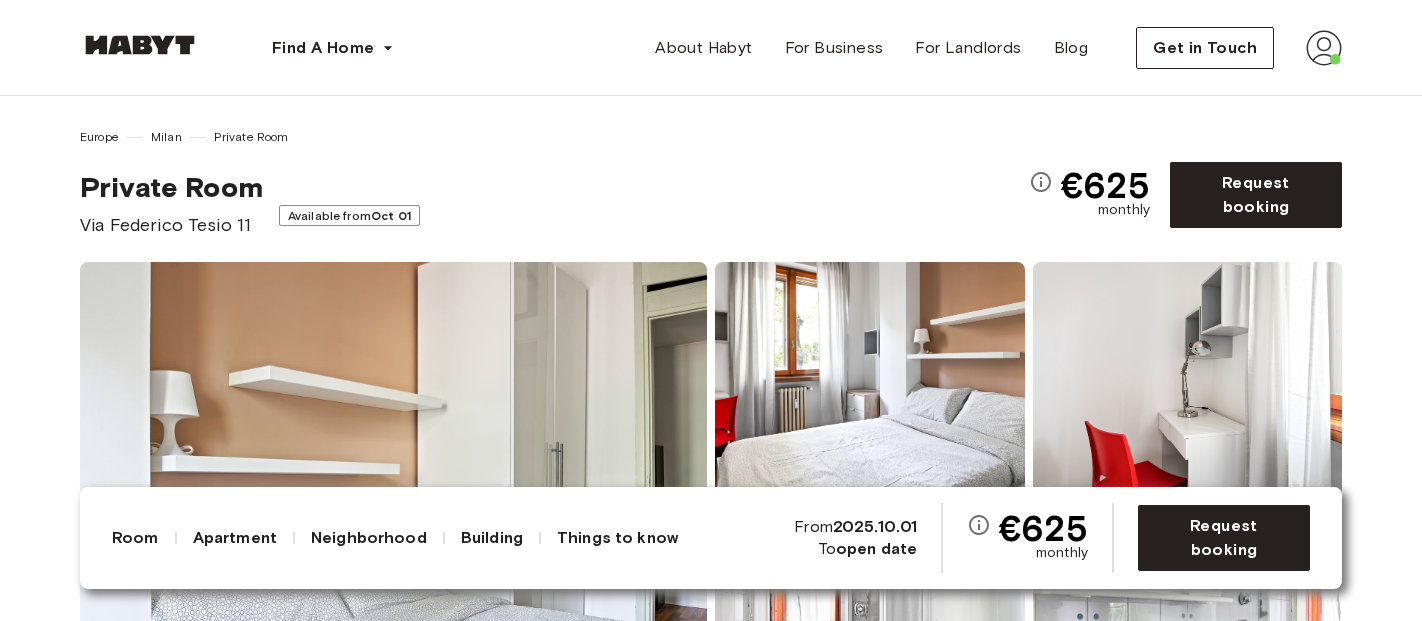 scroll, scrollTop: 625, scrollLeft: 0, axis: vertical 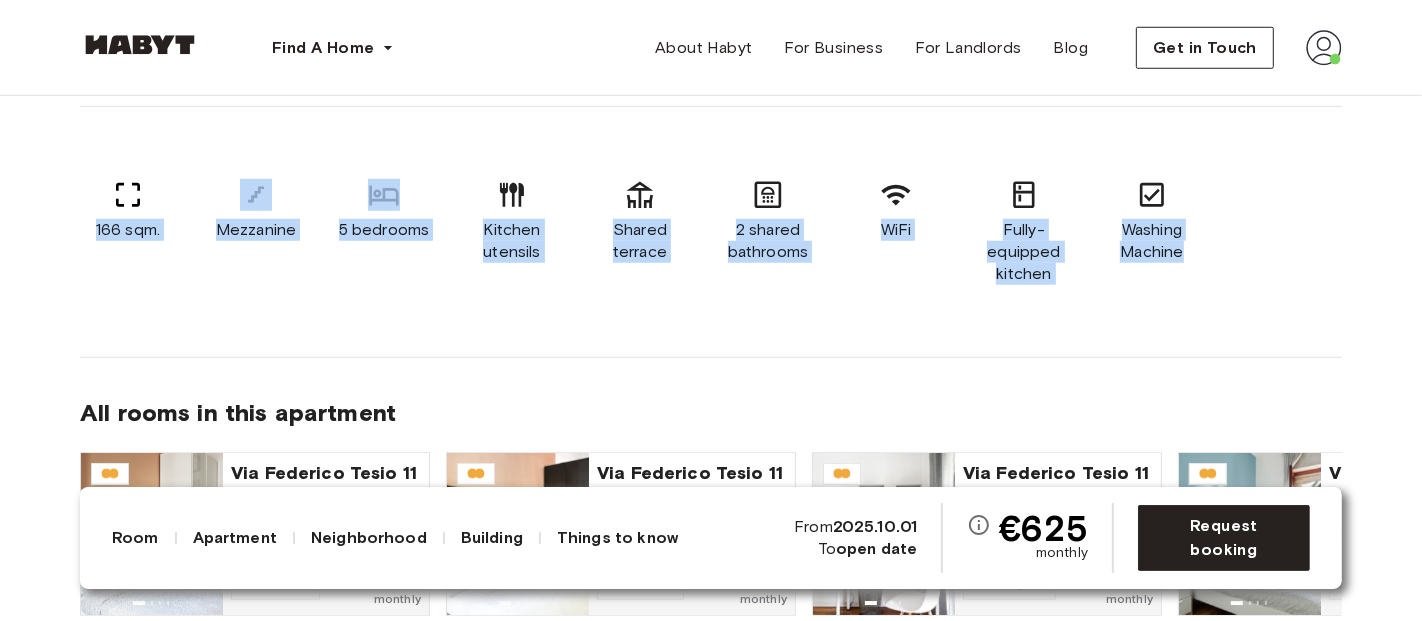 drag, startPoint x: 68, startPoint y: 227, endPoint x: 1235, endPoint y: 301, distance: 1169.3439 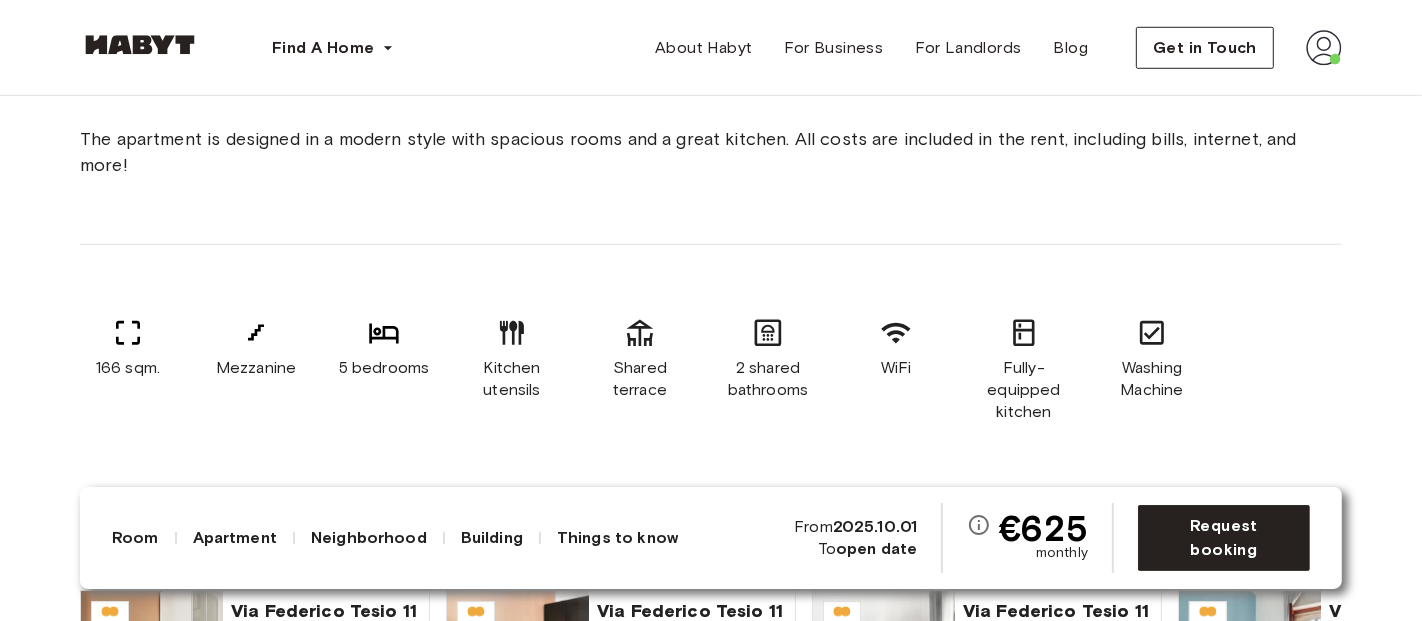 click on "The apartment is designed in a modern style with spacious rooms and a great kitchen. All costs are included in the rent, including bills, internet, and more! 166 sqm. Mezzanine 5 bedrooms Kitchen utensils Shared terrace 2 shared bathrooms WiFi Fully-equipped kitchen Washing Machine All rooms in this apartment Via Federico Tesio 11 10 sqm. 5 bedrooms Mezzanine From  Oct 01 €625 monthly Via Federico Tesio 11 14 sqm. 5 bedrooms Mezzanine From  Jan 01 €660 monthly Via Federico Tesio 11 18 sqm. 5 bedrooms Mezzanine From  Sep 07 €670 monthly Via Federico Tesio 11 12 sqm. 5 bedrooms Mezzanine From  Jan 01 €655 monthly Via Federico Tesio 11 18 sqm. 5 bedrooms Mezzanine From  Jan 01 €670 monthly" at bounding box center (711, 419) 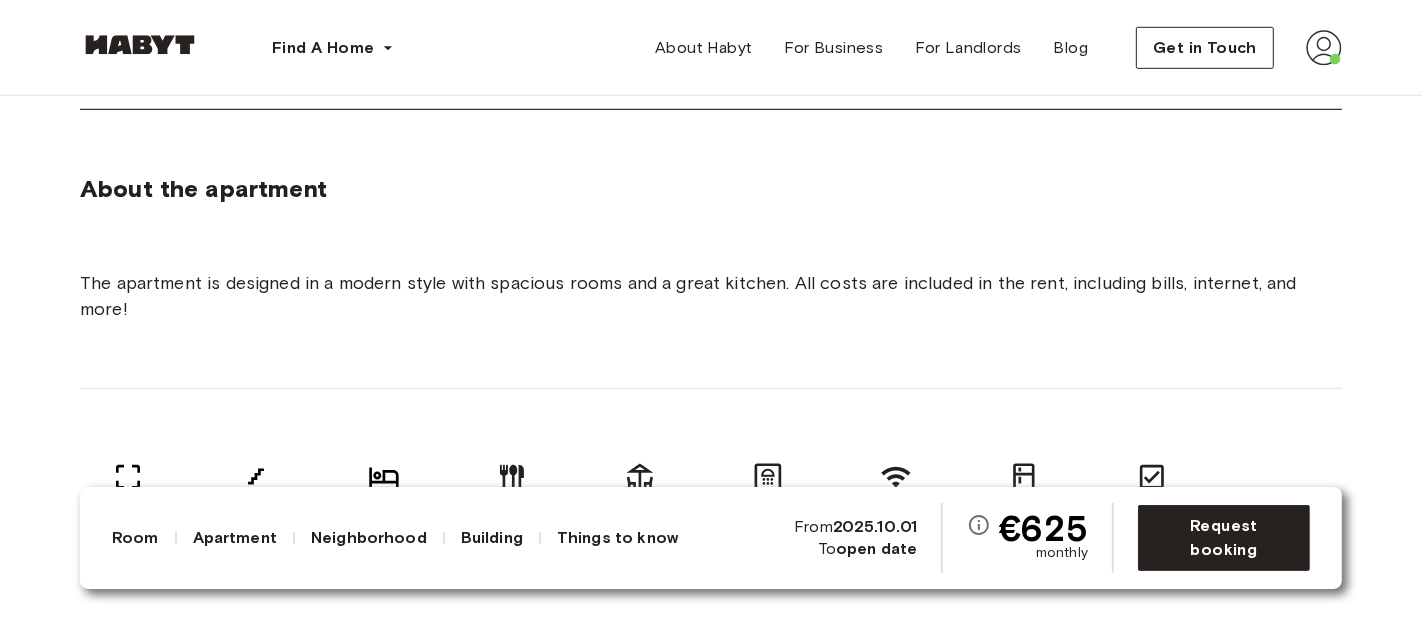 scroll, scrollTop: 1153, scrollLeft: 0, axis: vertical 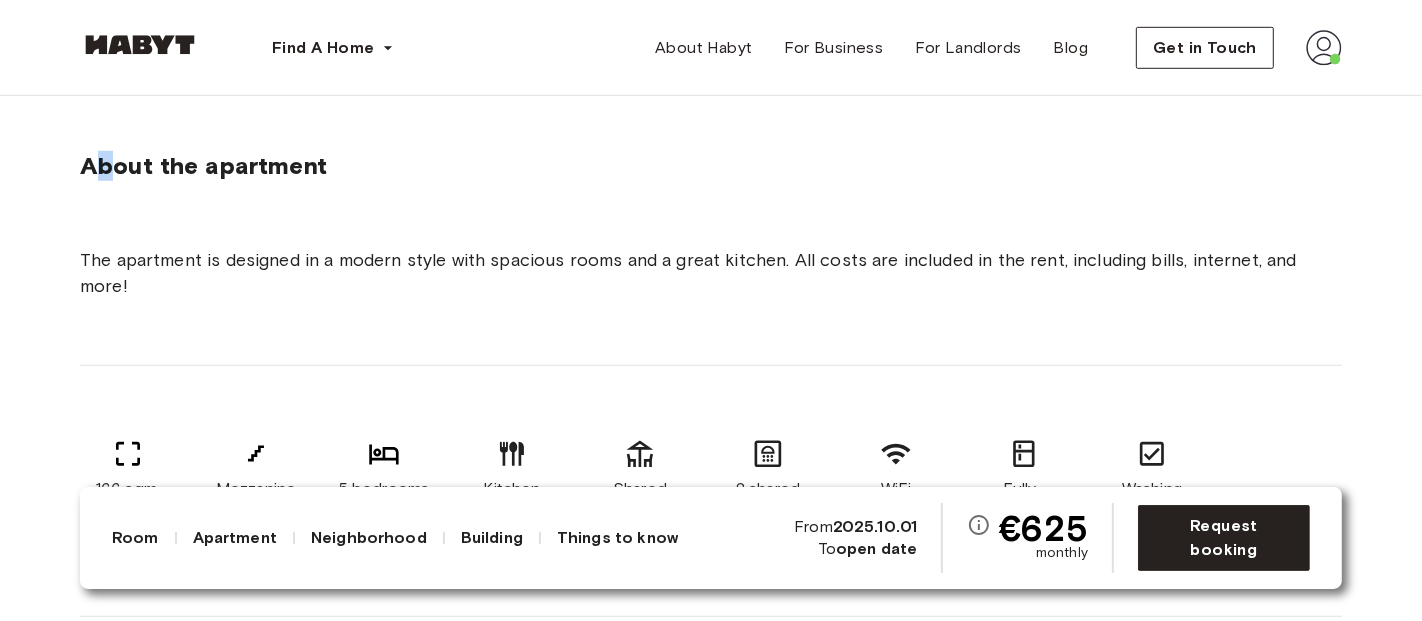 drag, startPoint x: 102, startPoint y: 201, endPoint x: 94, endPoint y: 186, distance: 17 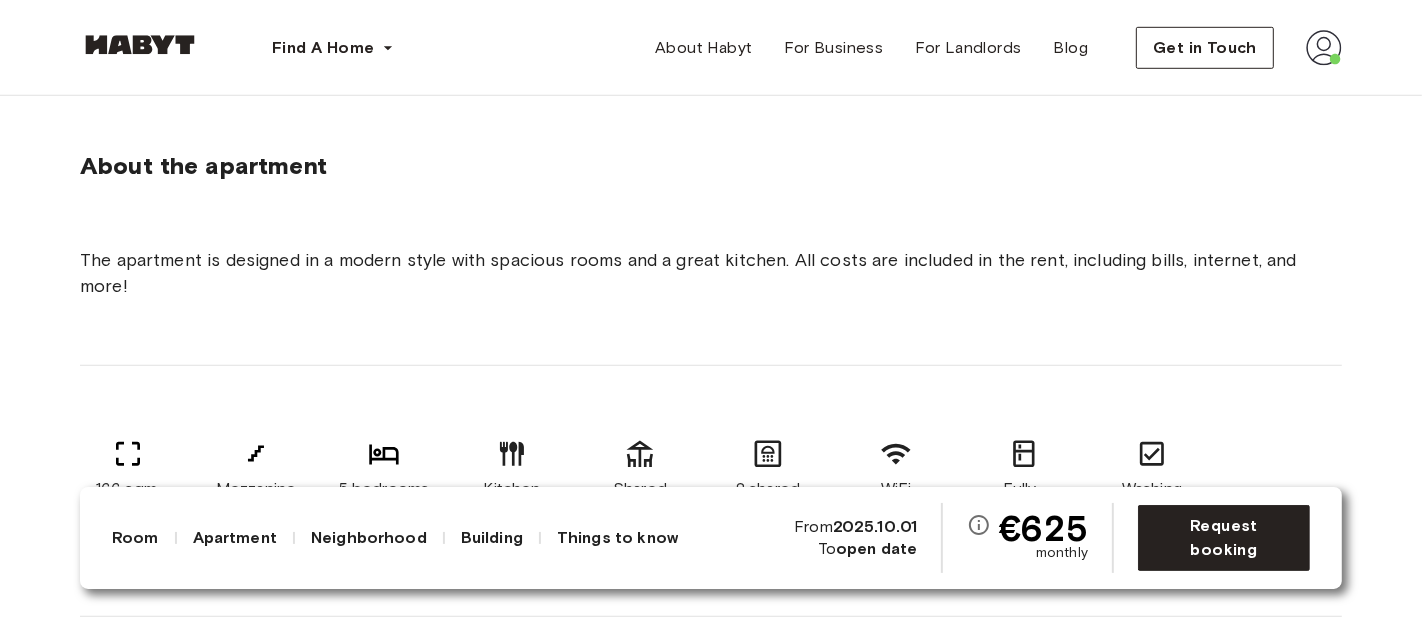 click on "About the apartment" at bounding box center (203, 166) 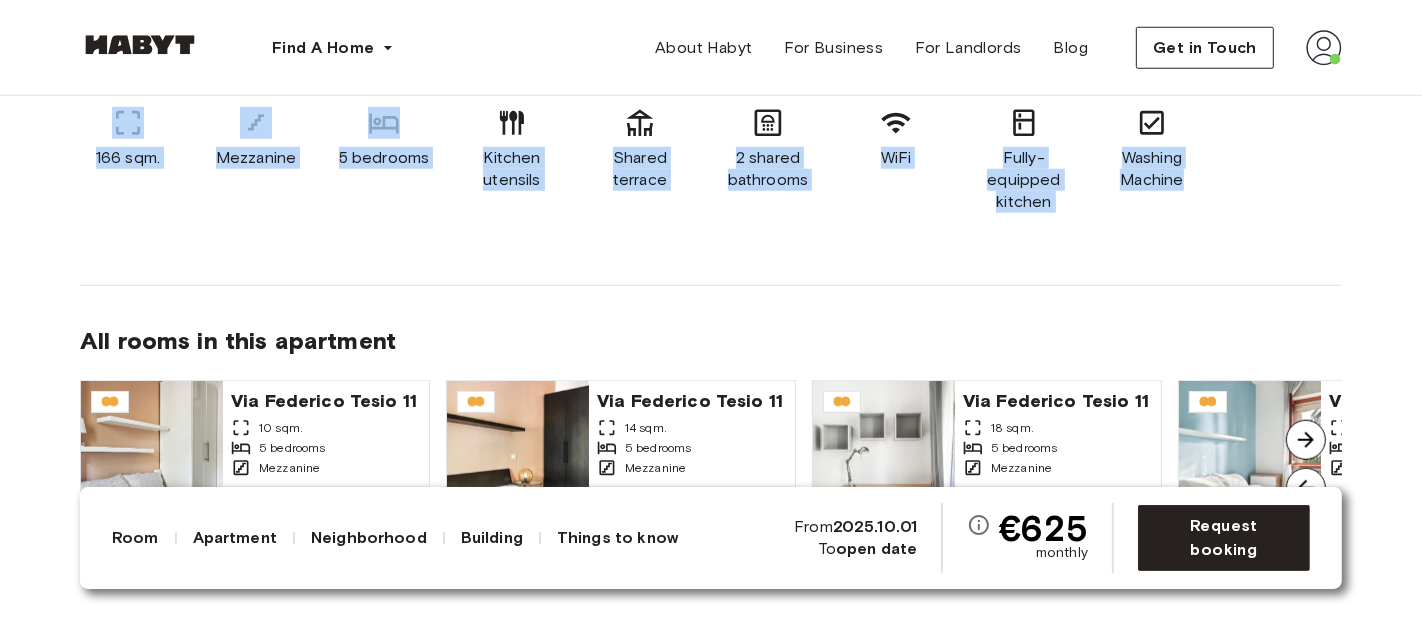 scroll, scrollTop: 1463, scrollLeft: 0, axis: vertical 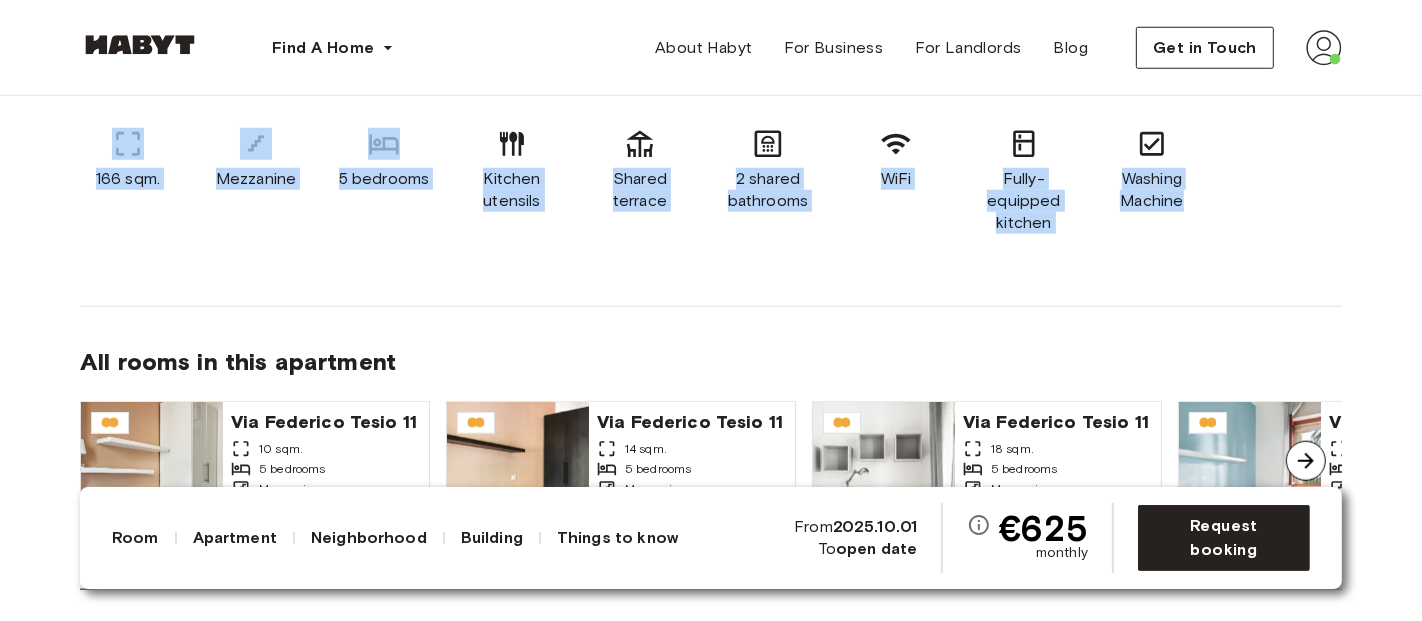 drag, startPoint x: 82, startPoint y: 181, endPoint x: 1234, endPoint y: 307, distance: 1158.8701 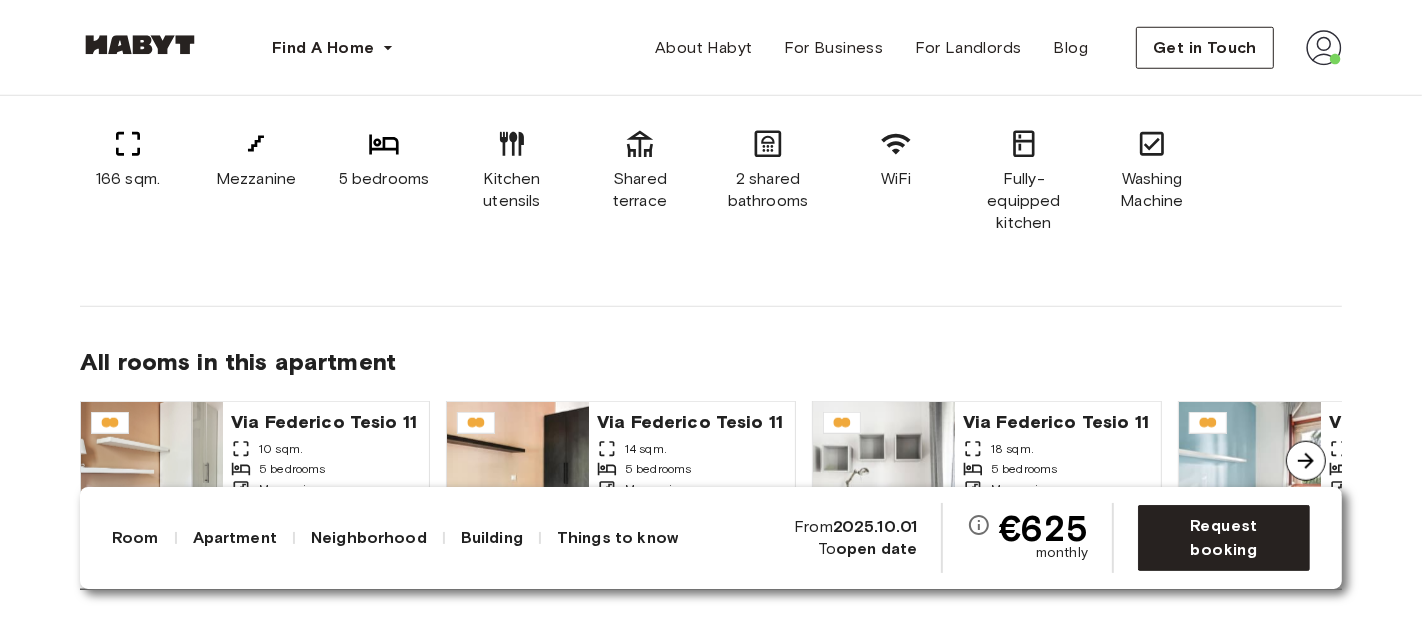 click on "All rooms in this apartment" at bounding box center (711, 366) 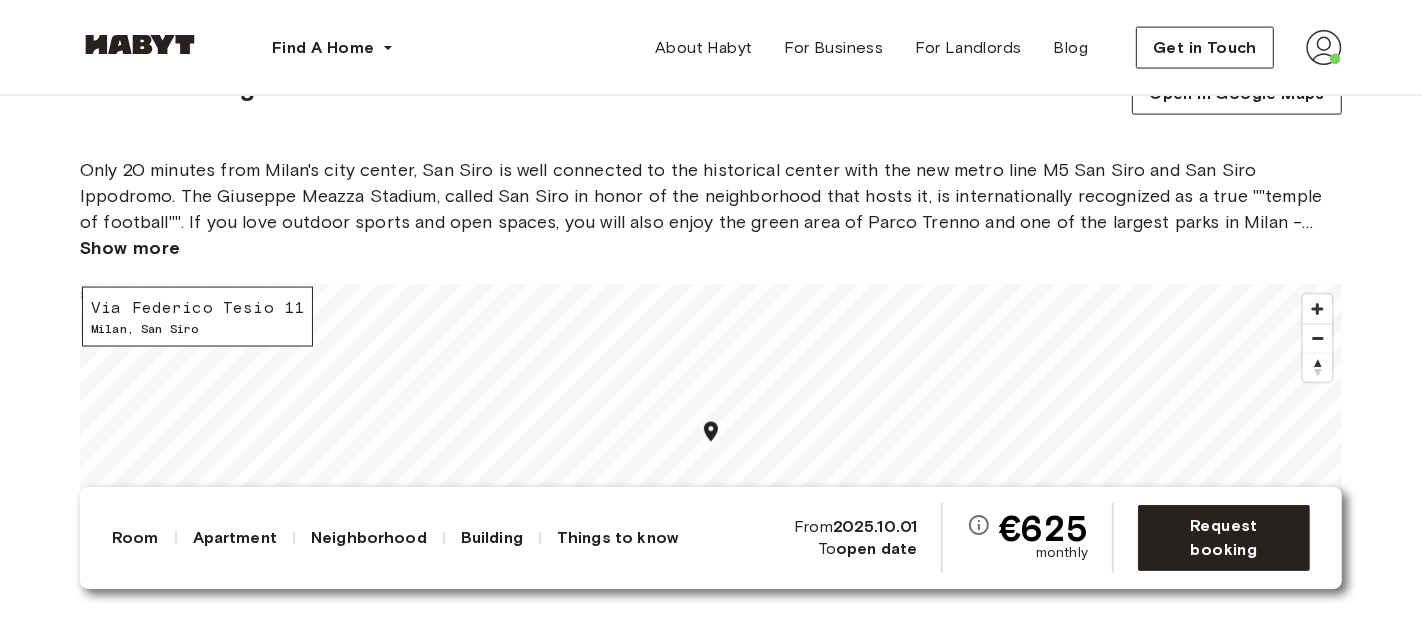 scroll, scrollTop: 2661, scrollLeft: 0, axis: vertical 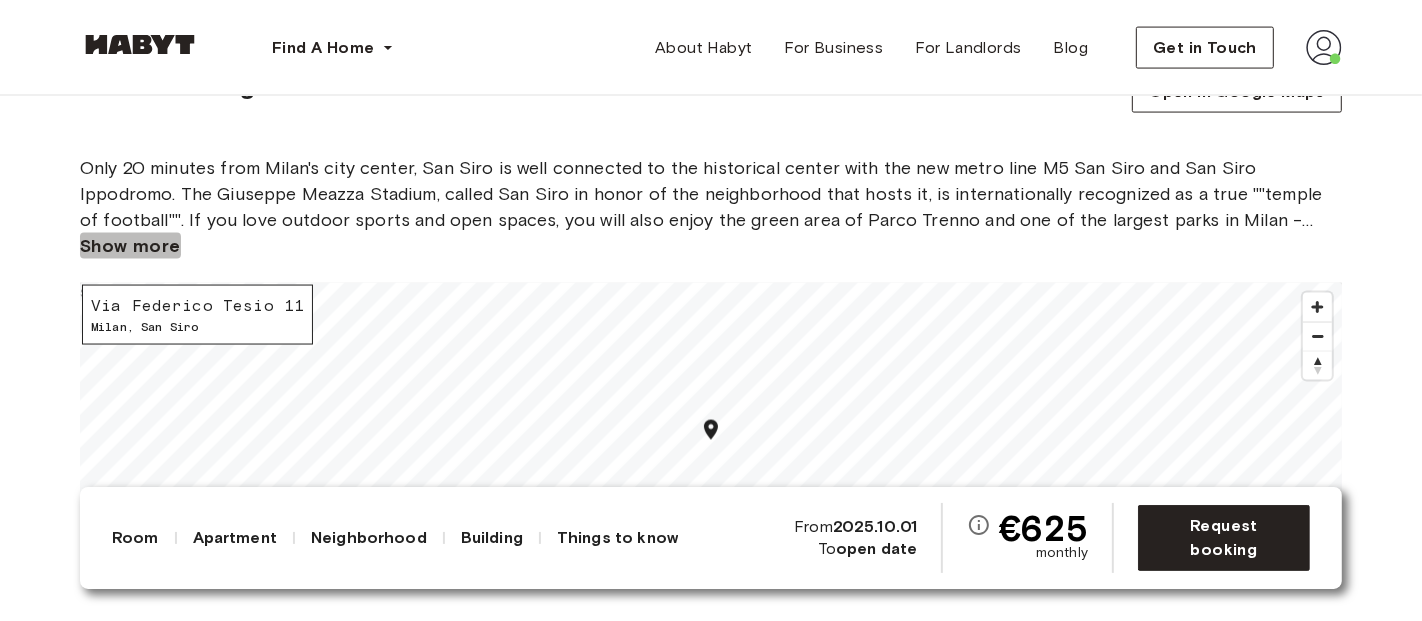 click on "Show more" at bounding box center (130, 246) 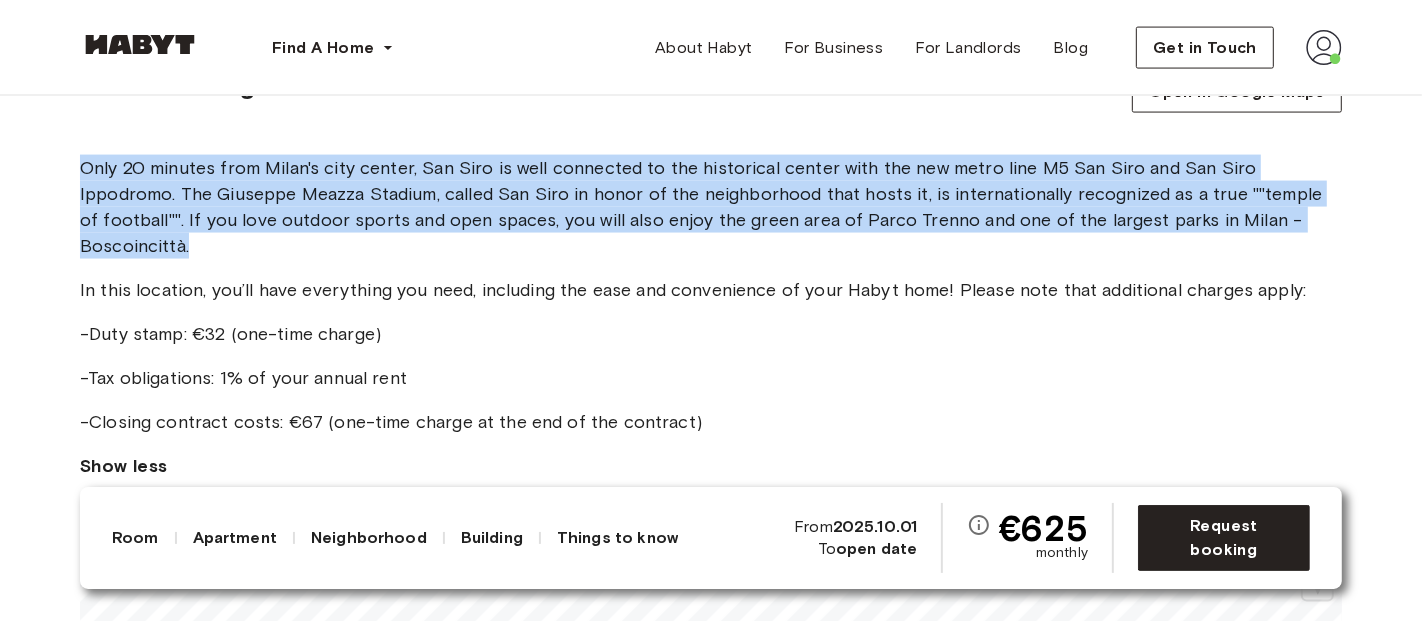 drag, startPoint x: 84, startPoint y: 182, endPoint x: 1311, endPoint y: 244, distance: 1228.5654 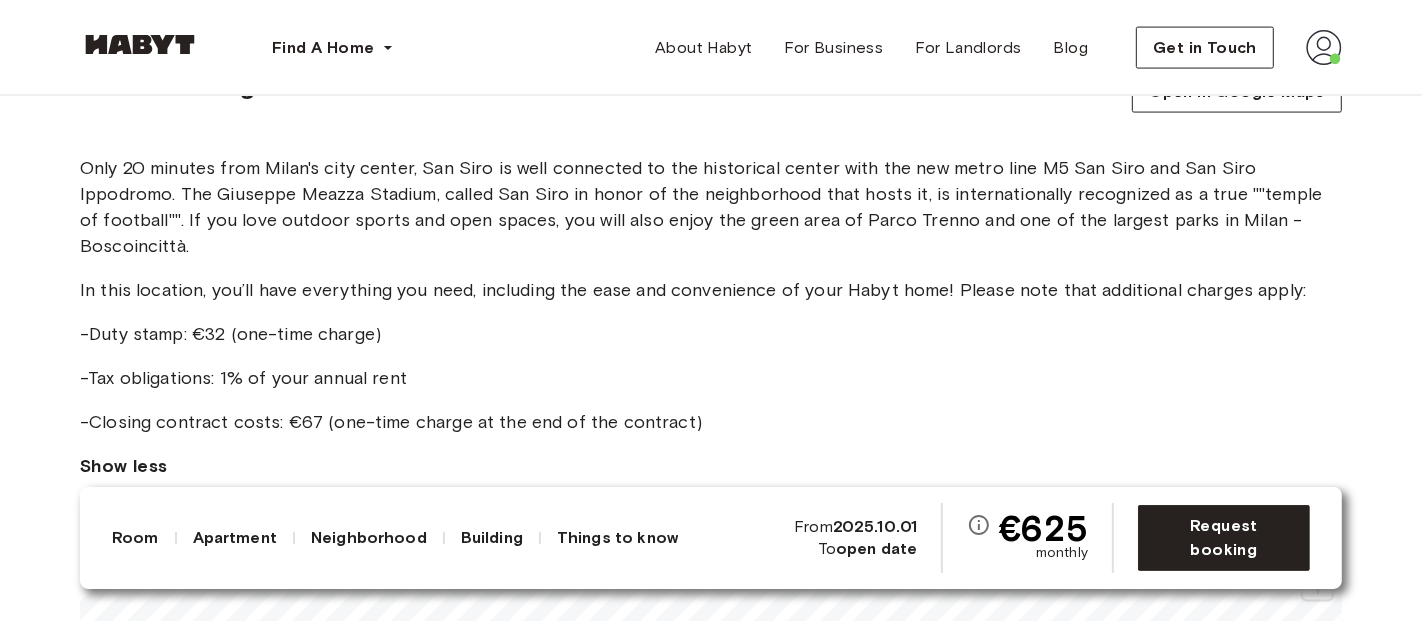 click on "-Duty stamp: €32 (one-time charge)" at bounding box center (711, 334) 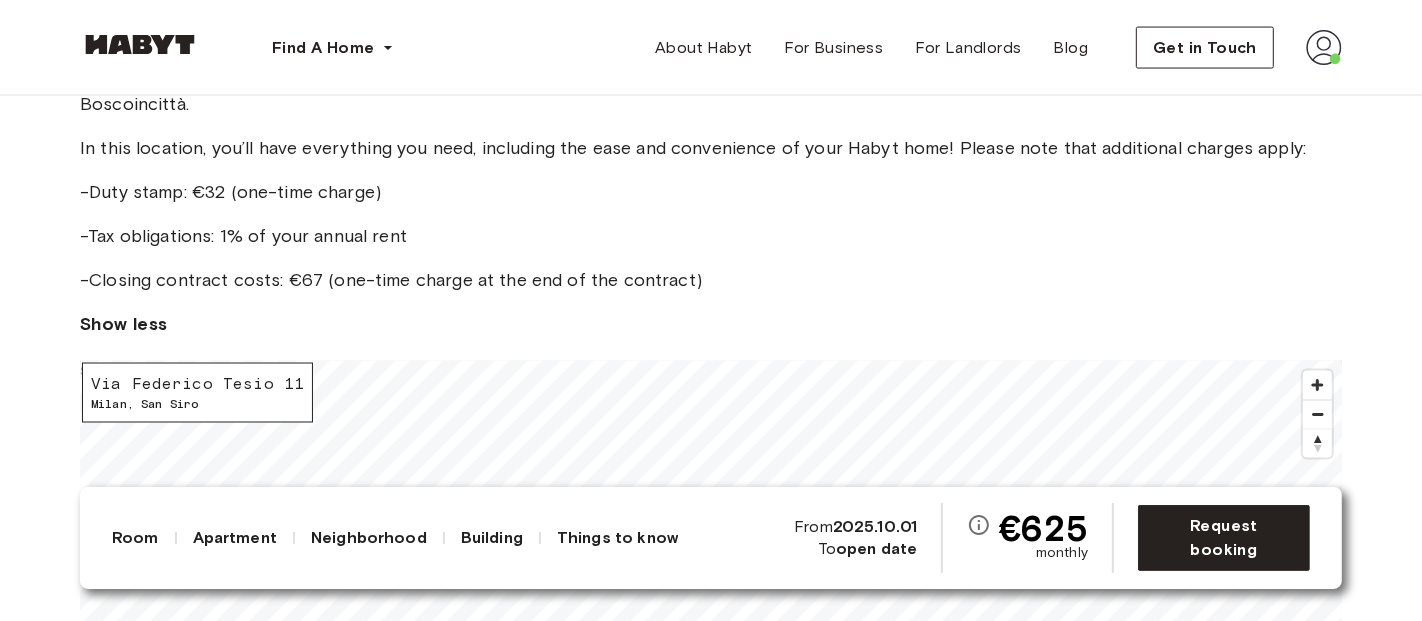 scroll, scrollTop: 2790, scrollLeft: 0, axis: vertical 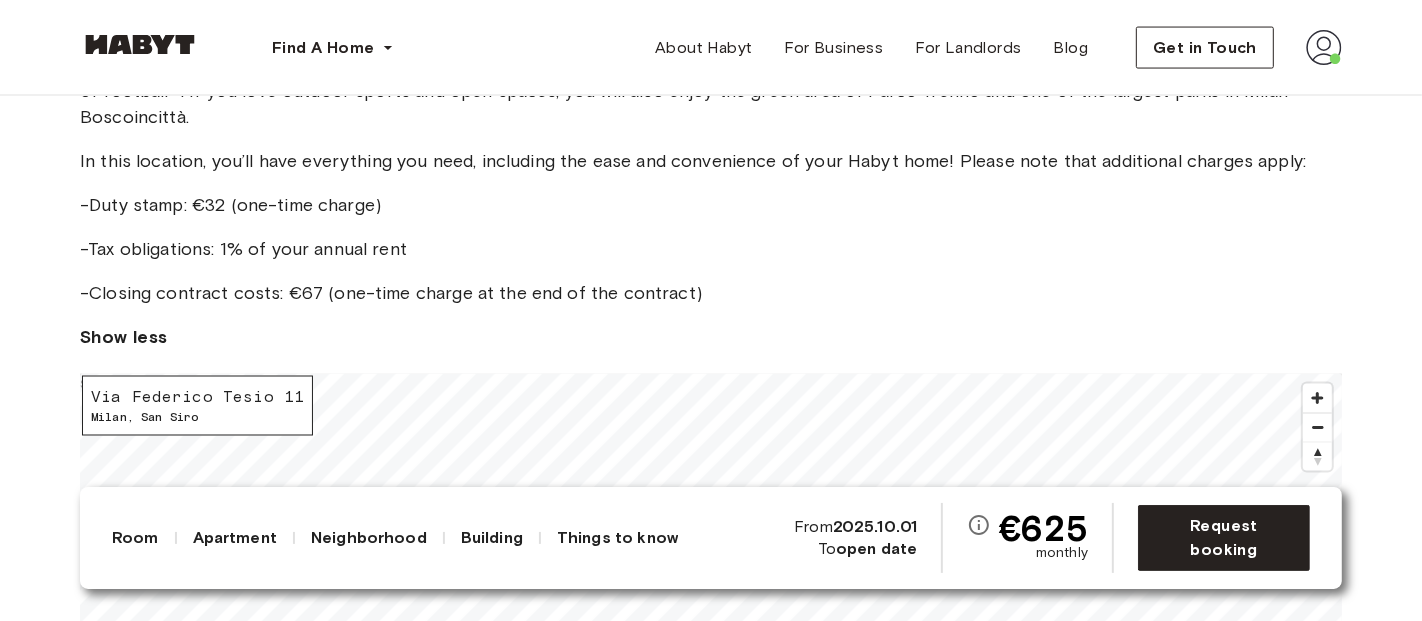 click on "Via Federico Tesio 11 [CITY],   [DISTRICT]" at bounding box center (197, 406) 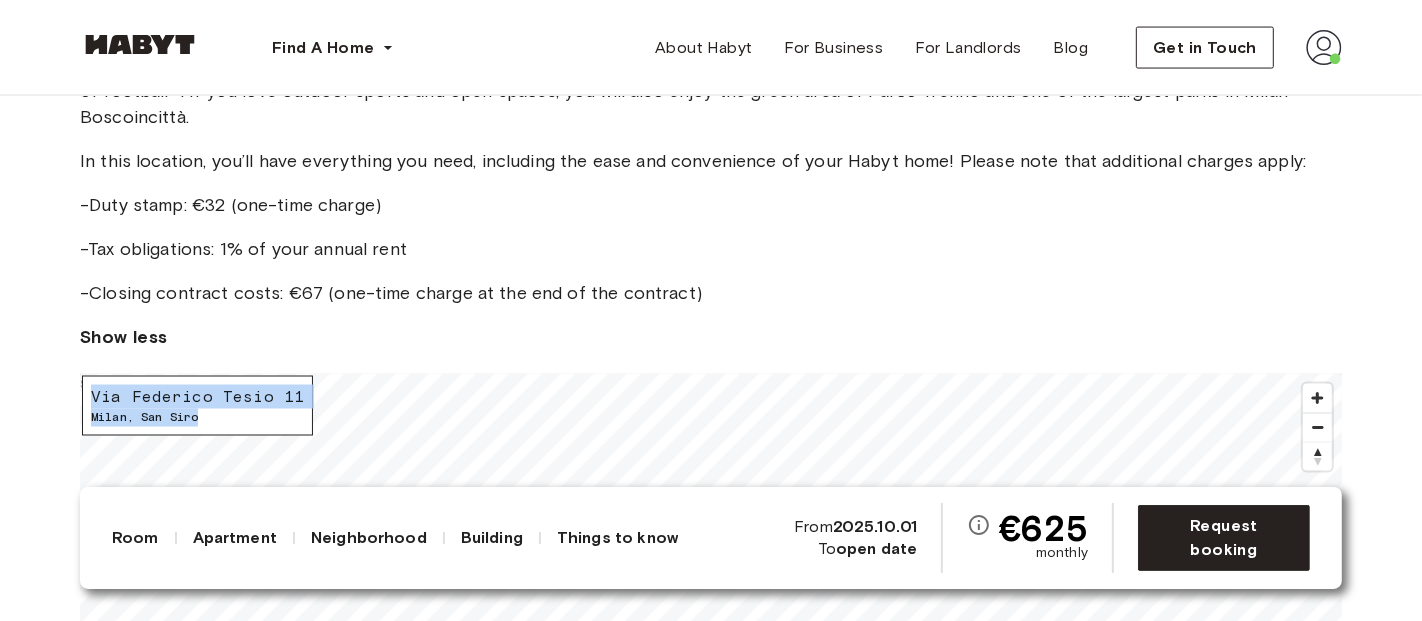 drag, startPoint x: 201, startPoint y: 411, endPoint x: 85, endPoint y: 387, distance: 118.45674 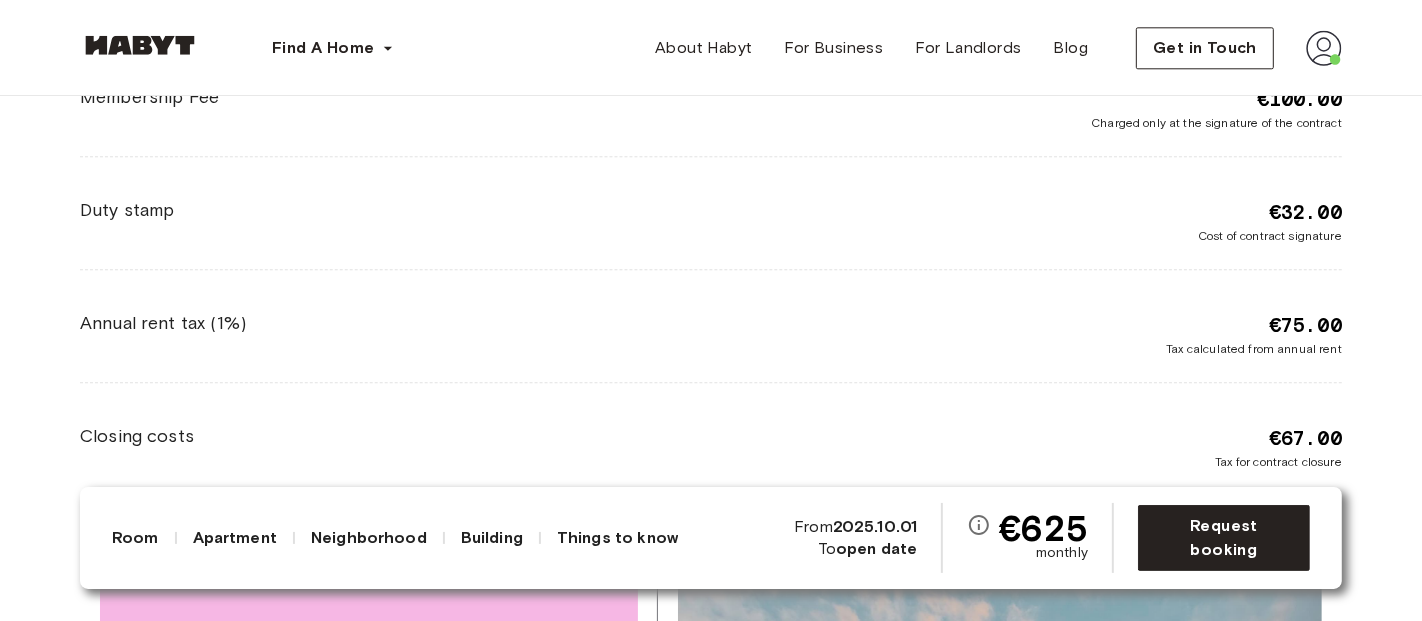 scroll, scrollTop: 4371, scrollLeft: 0, axis: vertical 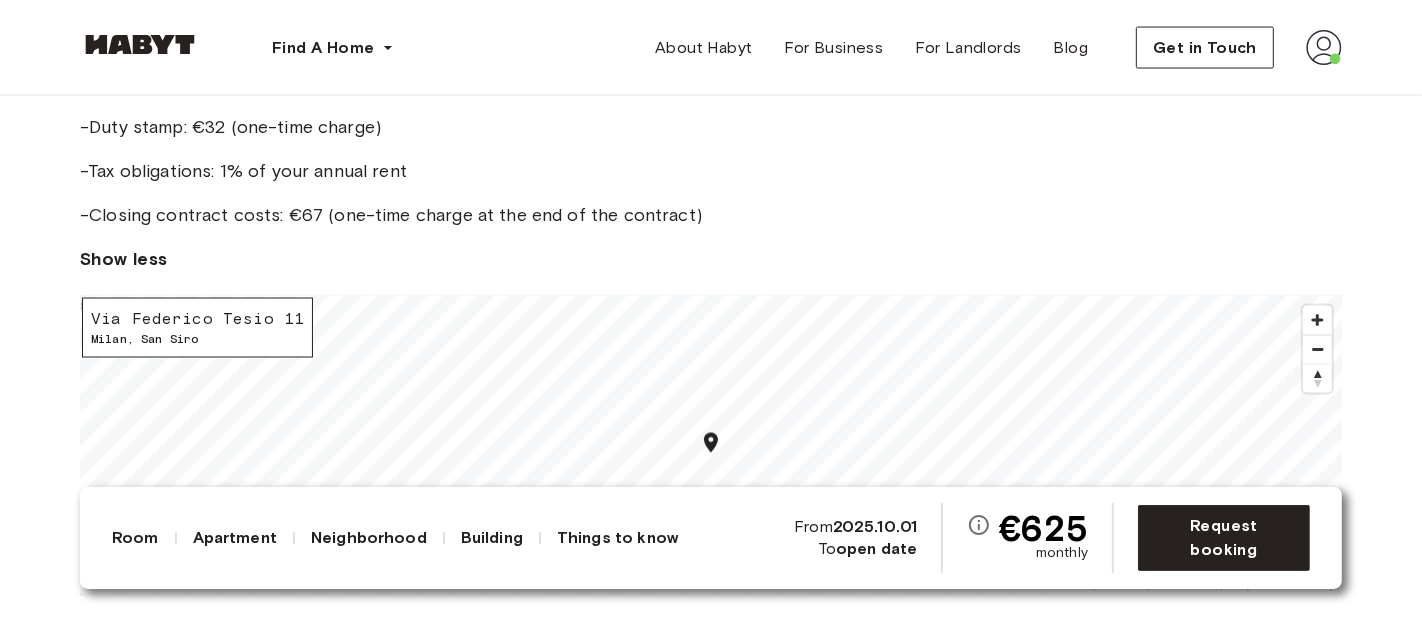 click on "-Closing contract costs: €67 (one-time charge at the end of the contract)" at bounding box center (711, 215) 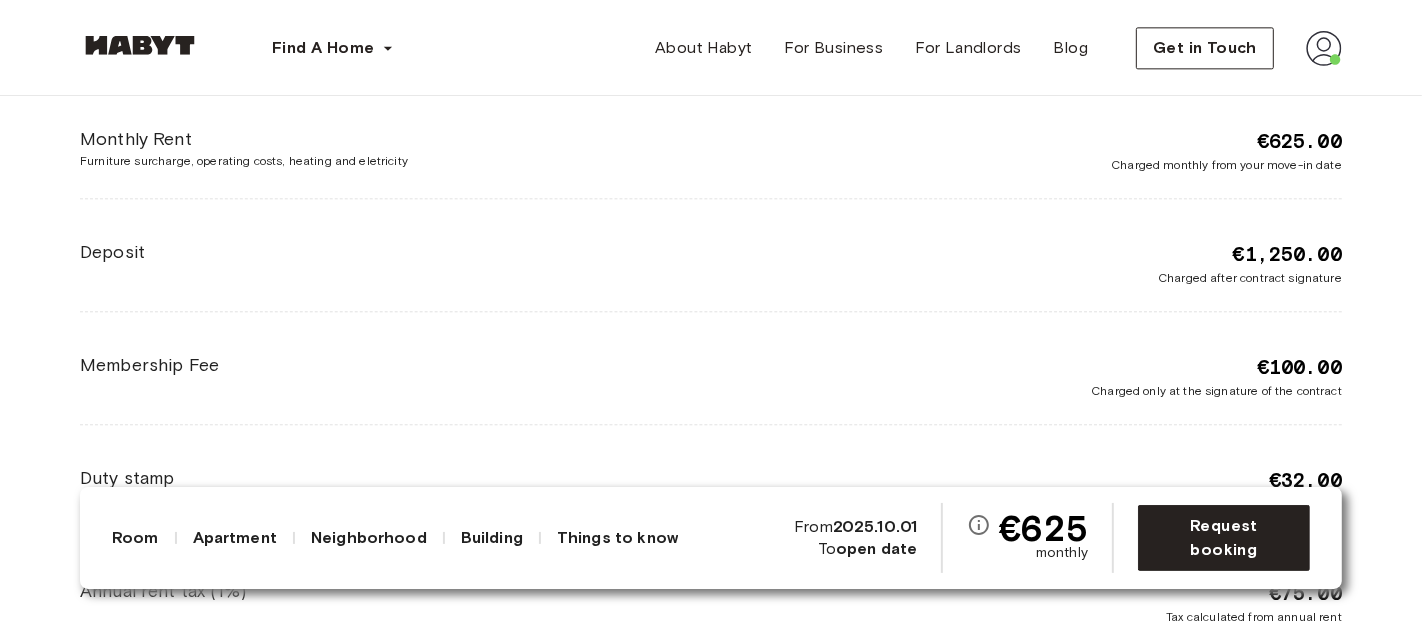scroll, scrollTop: 4088, scrollLeft: 0, axis: vertical 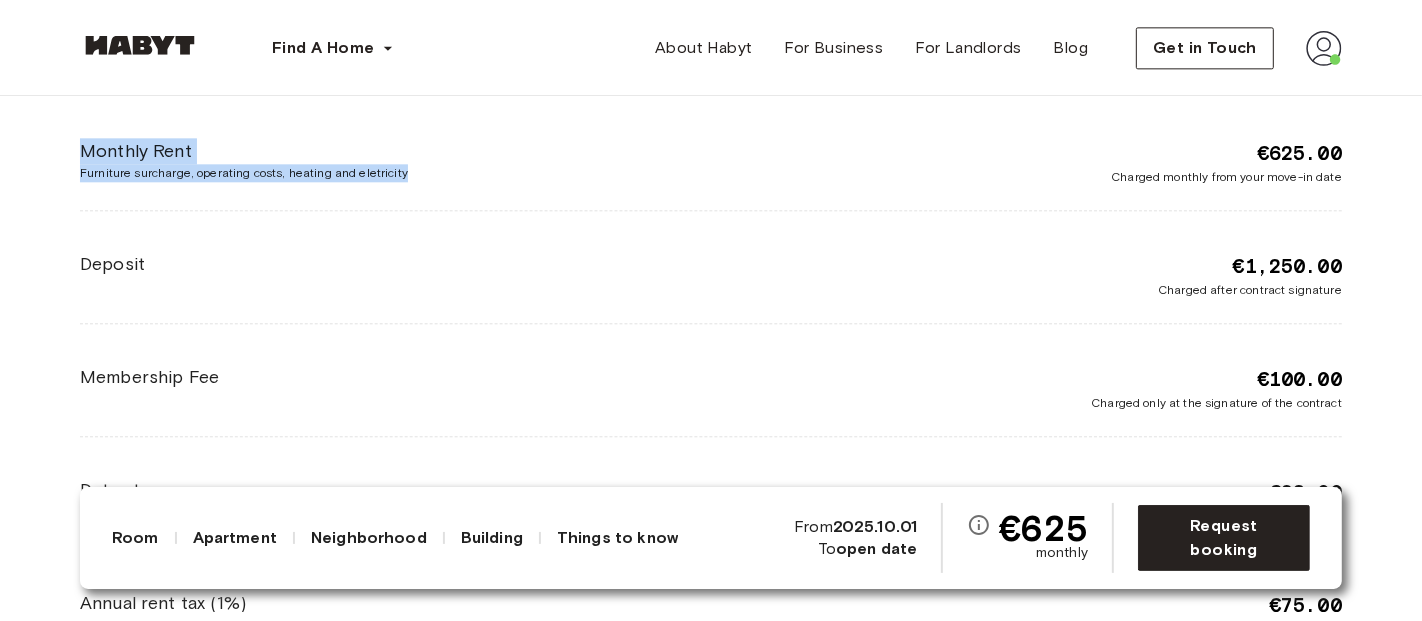 drag, startPoint x: 80, startPoint y: 144, endPoint x: 431, endPoint y: 160, distance: 351.36447 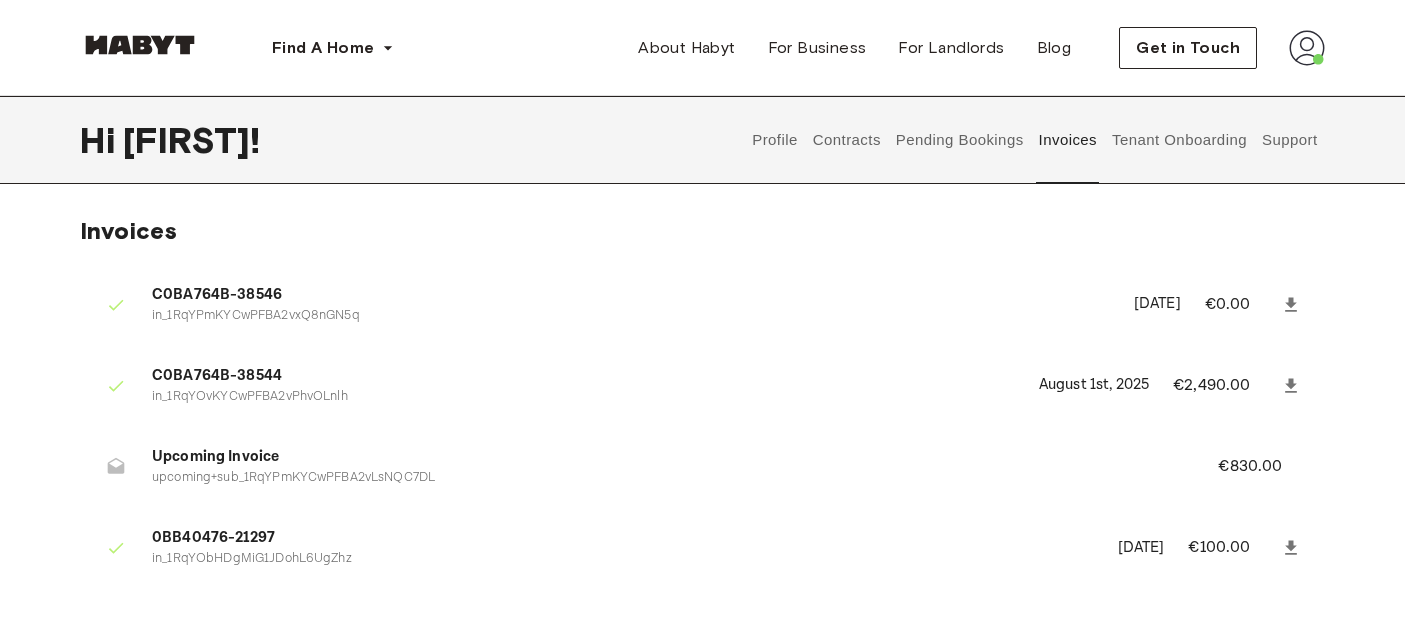 scroll, scrollTop: 0, scrollLeft: 0, axis: both 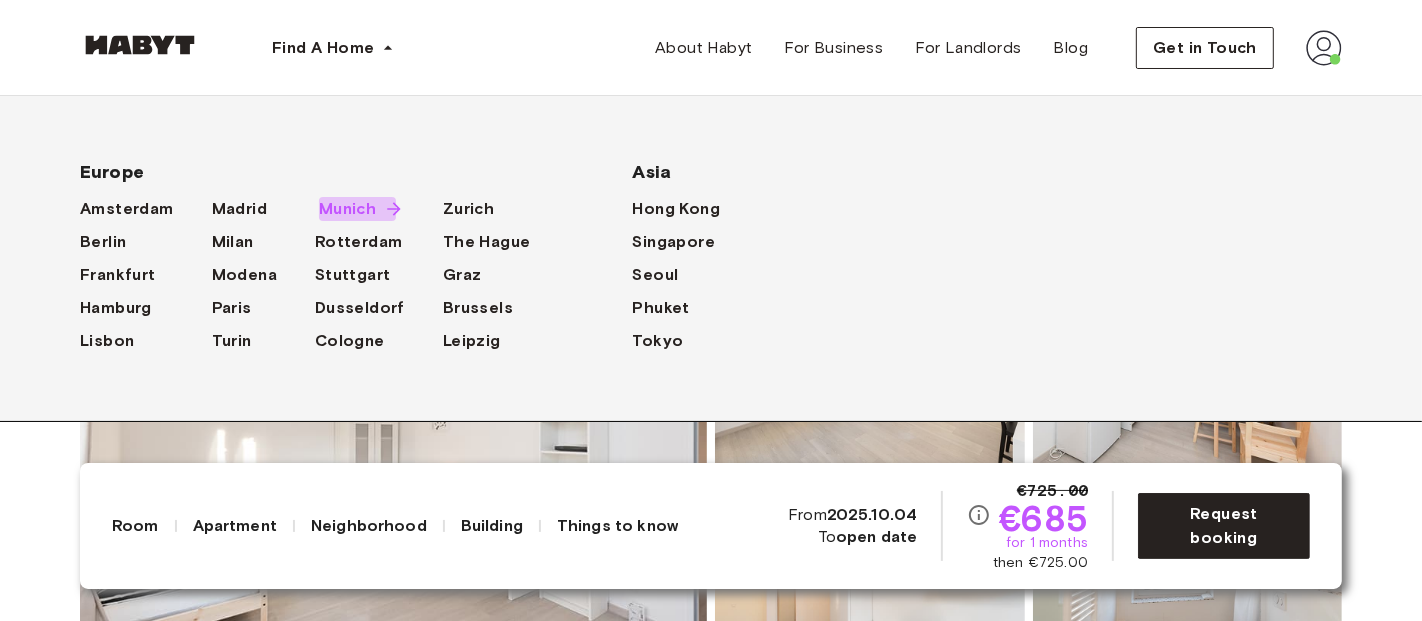 click on "Munich" at bounding box center [347, 209] 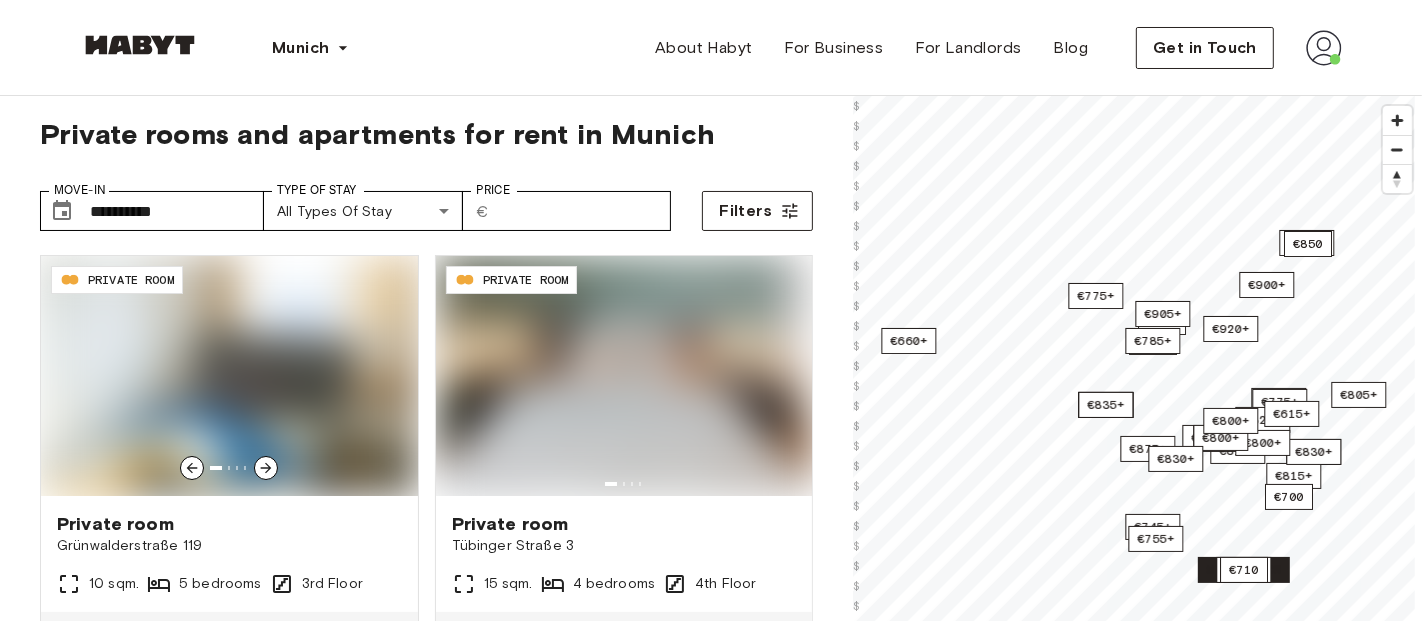 scroll, scrollTop: 0, scrollLeft: 0, axis: both 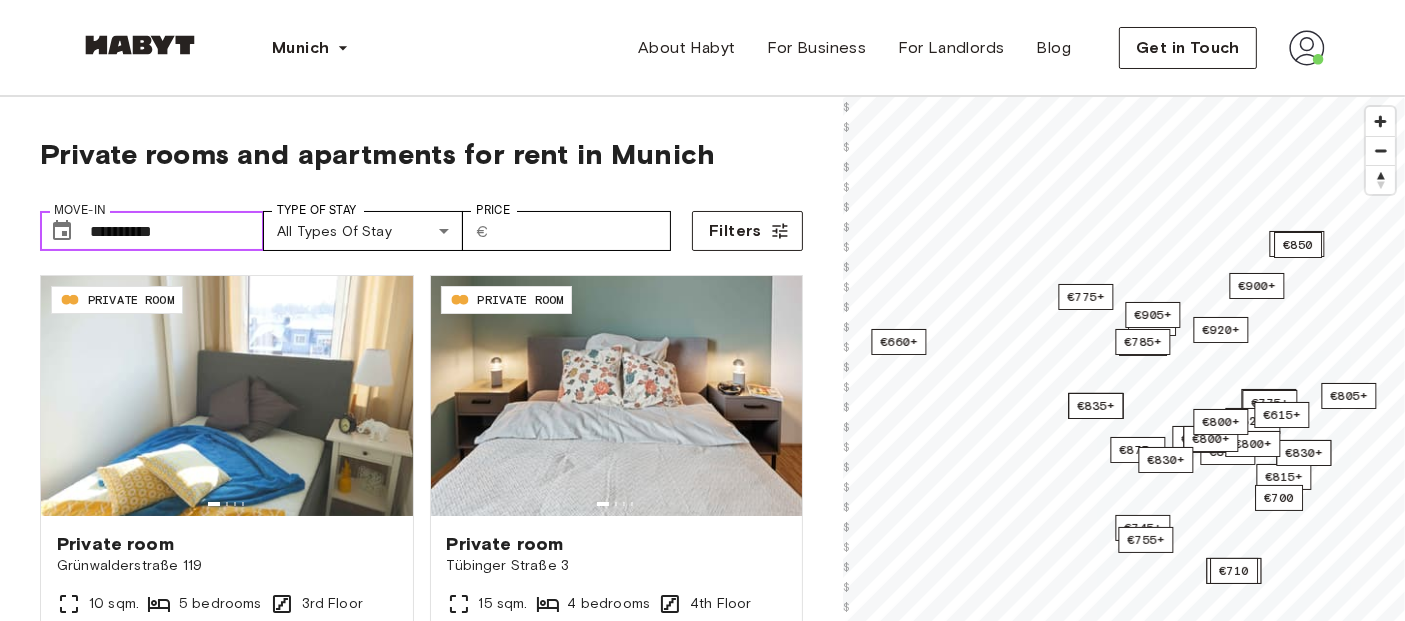 click on "**********" at bounding box center (177, 231) 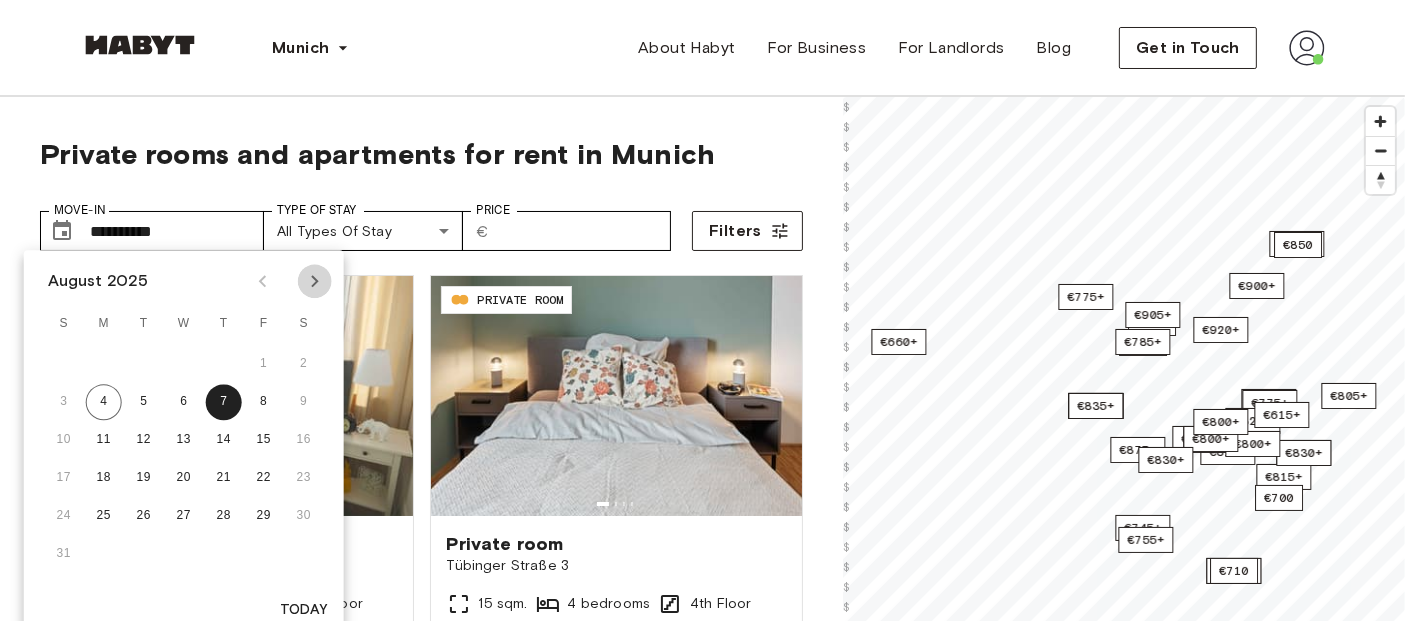 click 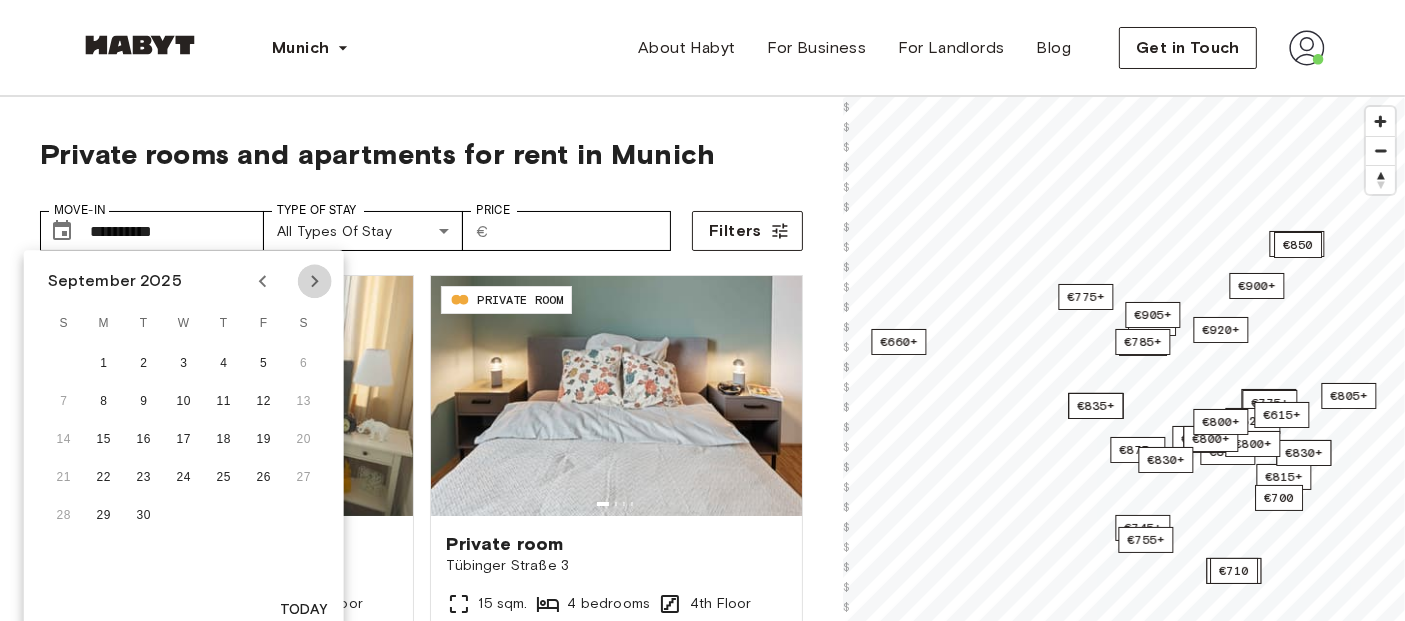 click 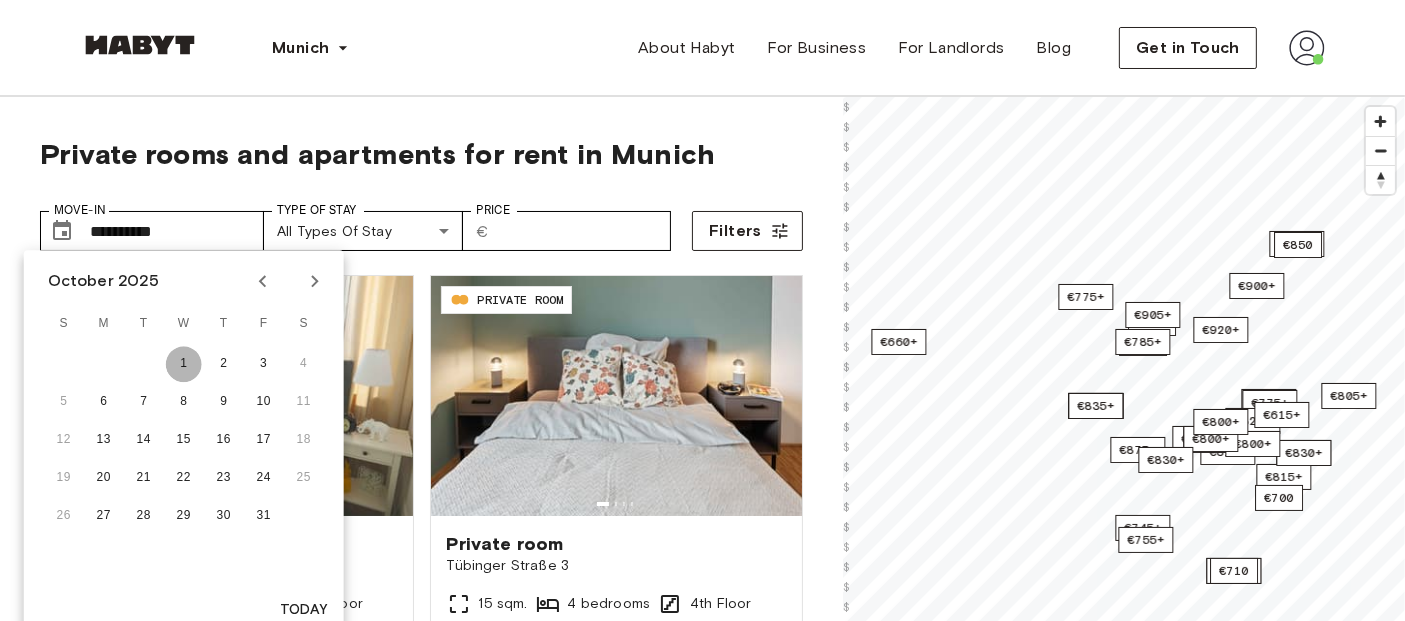 click on "1" at bounding box center [184, 364] 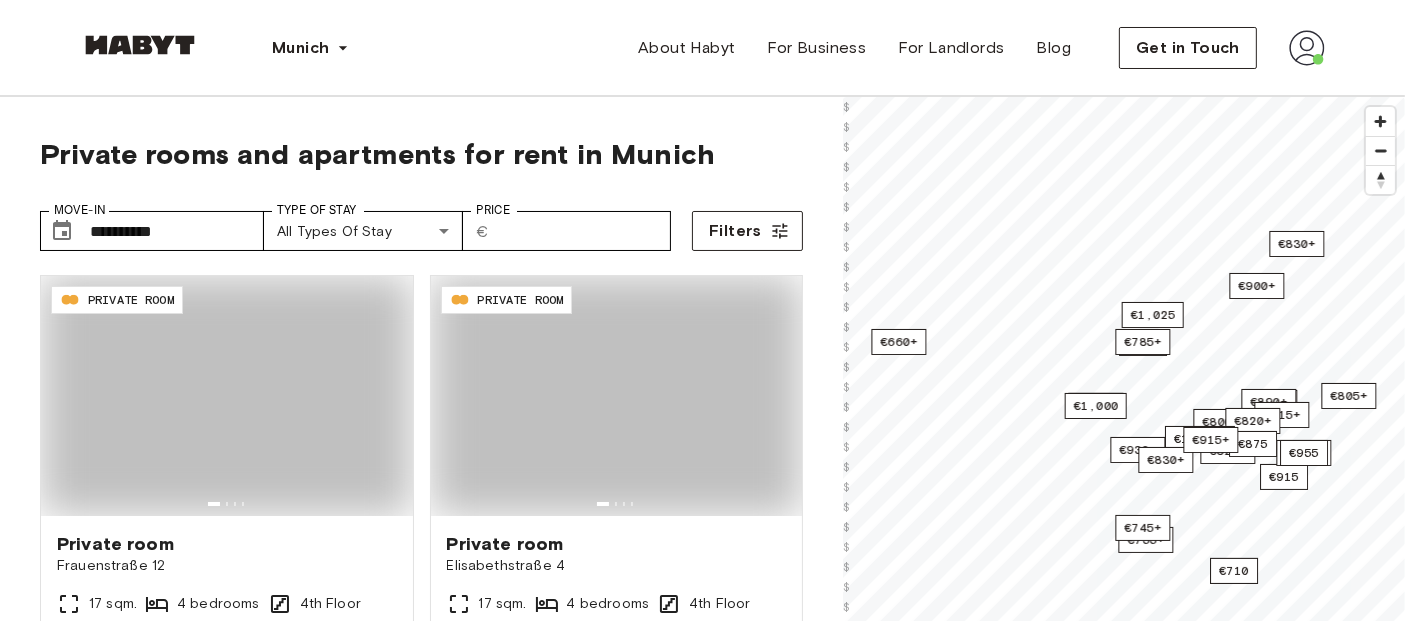 type on "**********" 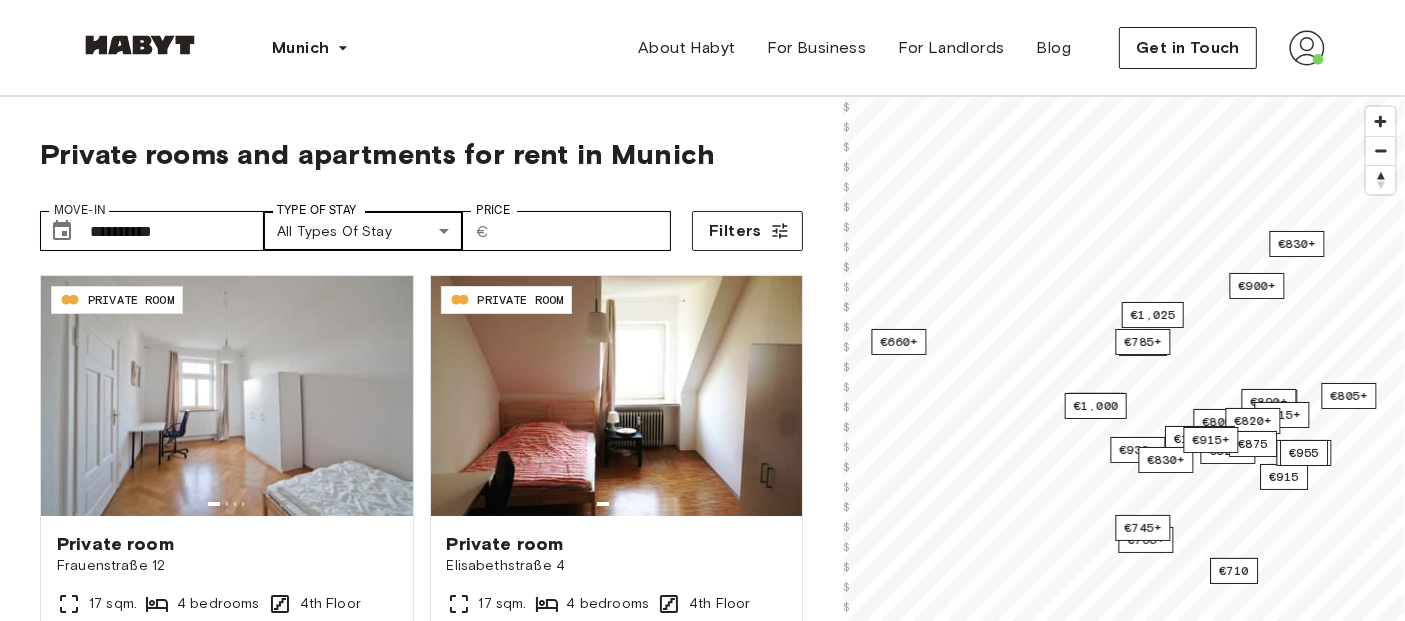 click on "**********" at bounding box center [702, 2364] 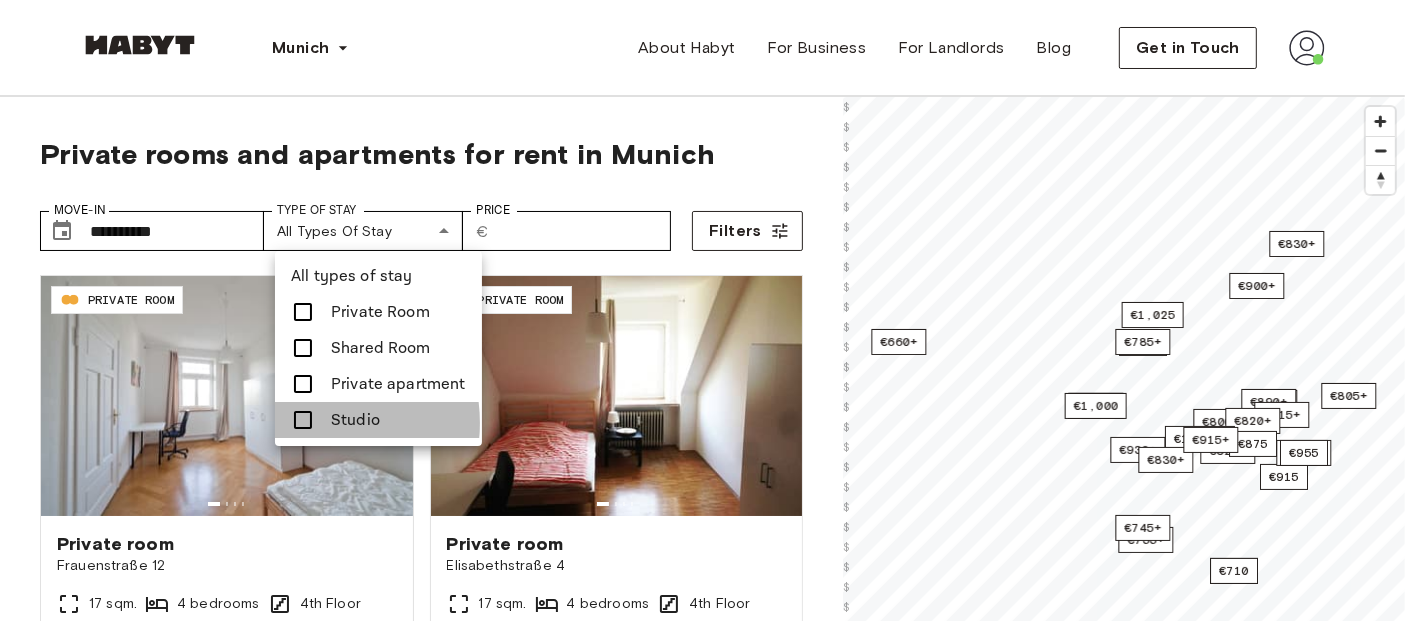 click at bounding box center (303, 420) 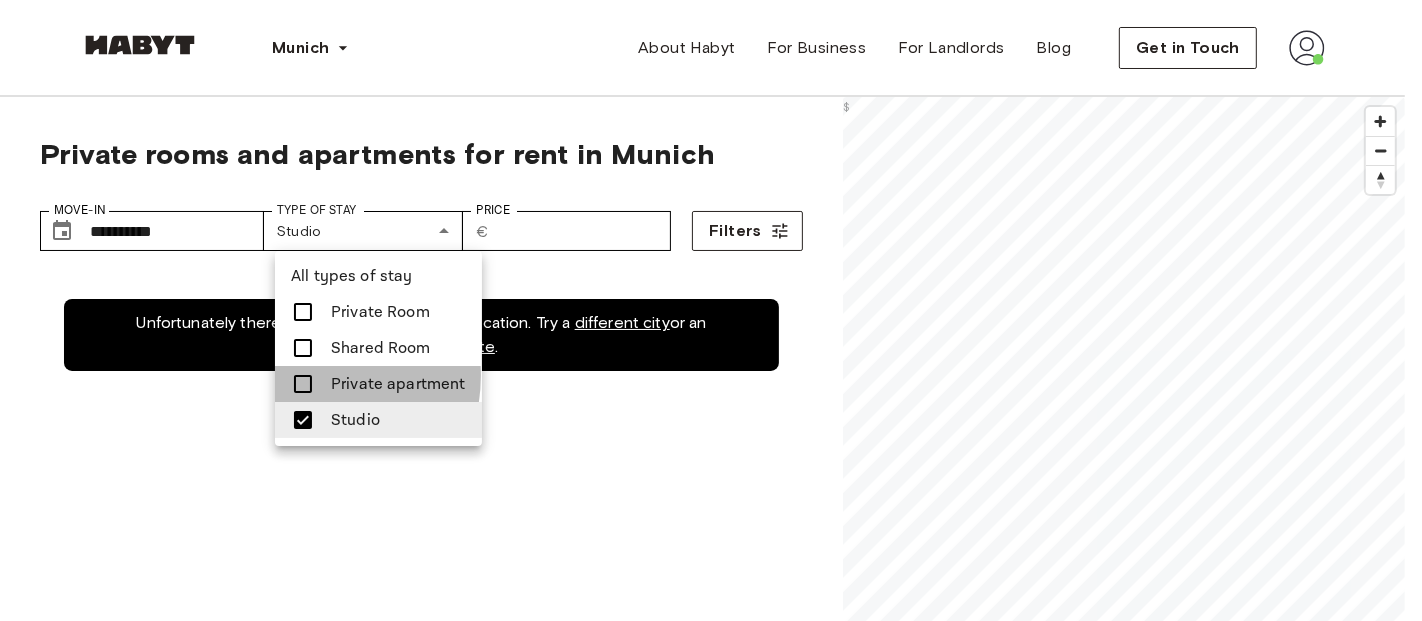 click at bounding box center [303, 384] 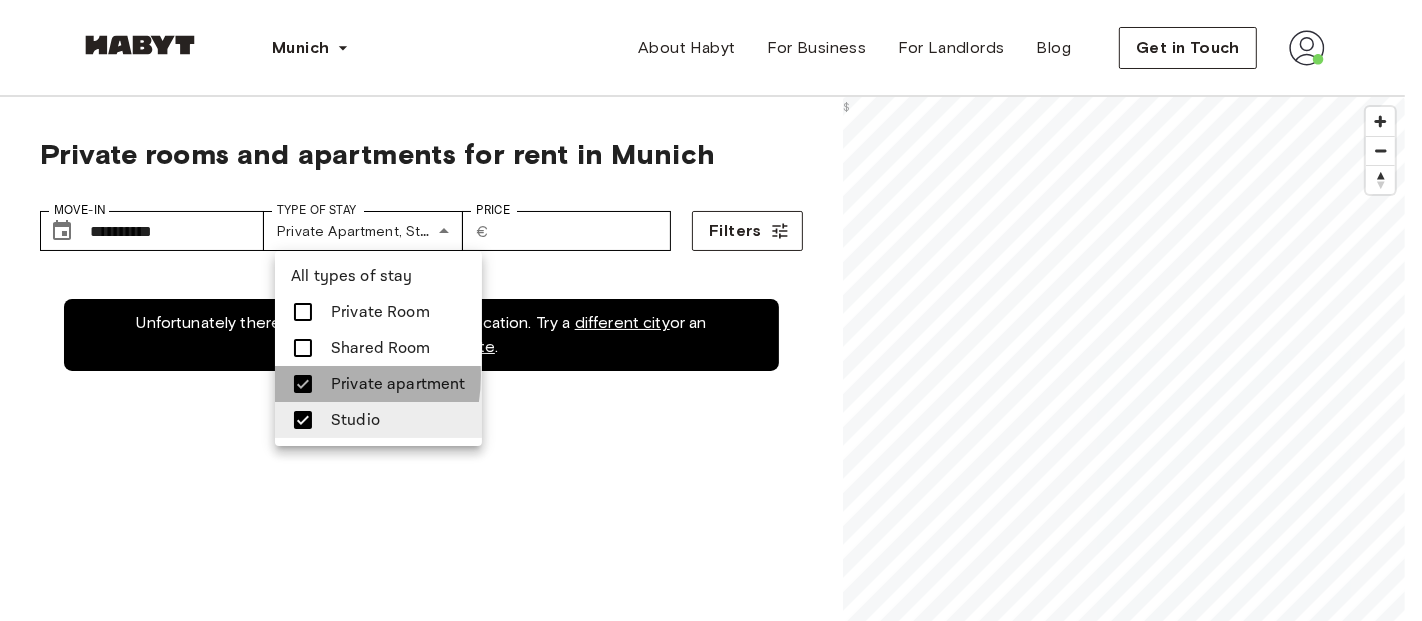 click at bounding box center (303, 384) 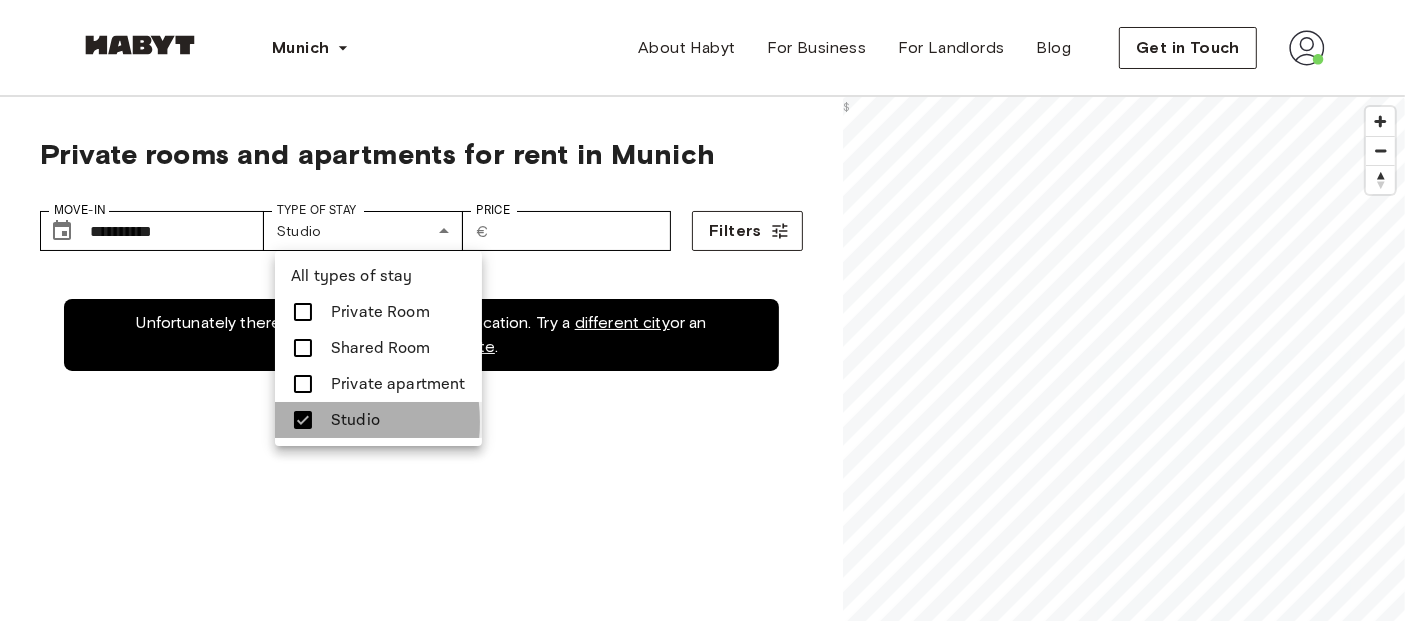 click at bounding box center (303, 420) 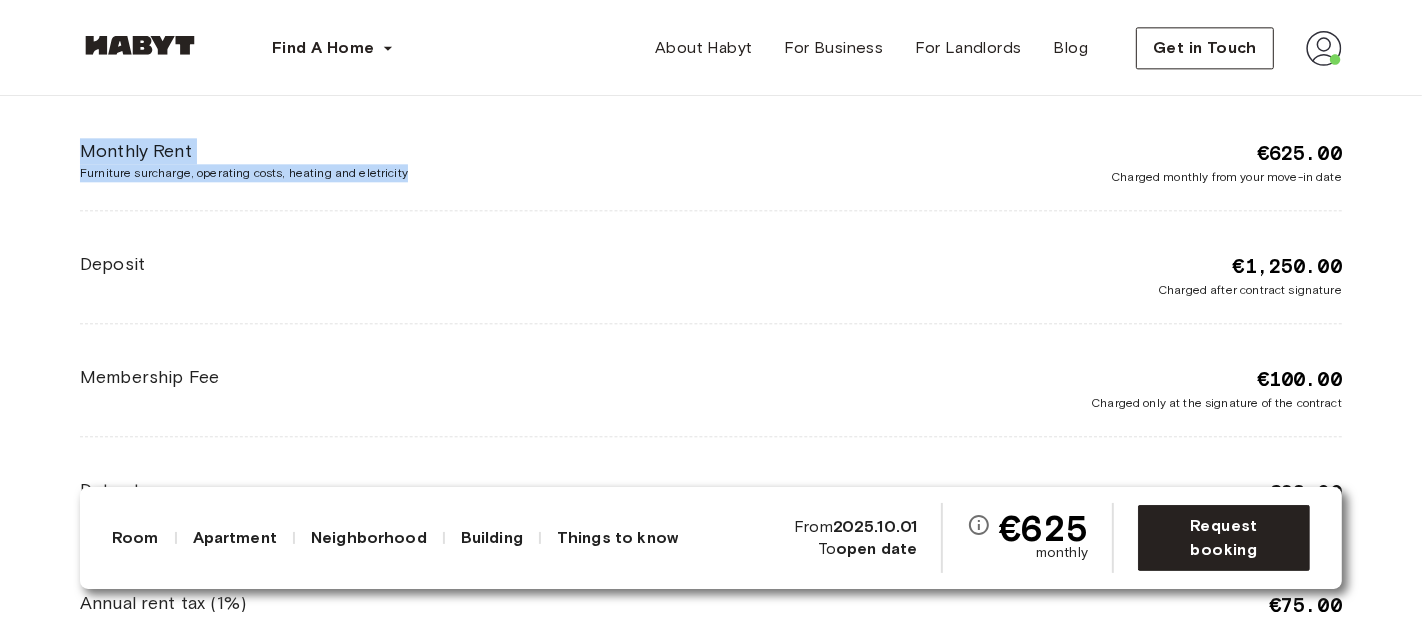scroll, scrollTop: 4088, scrollLeft: 0, axis: vertical 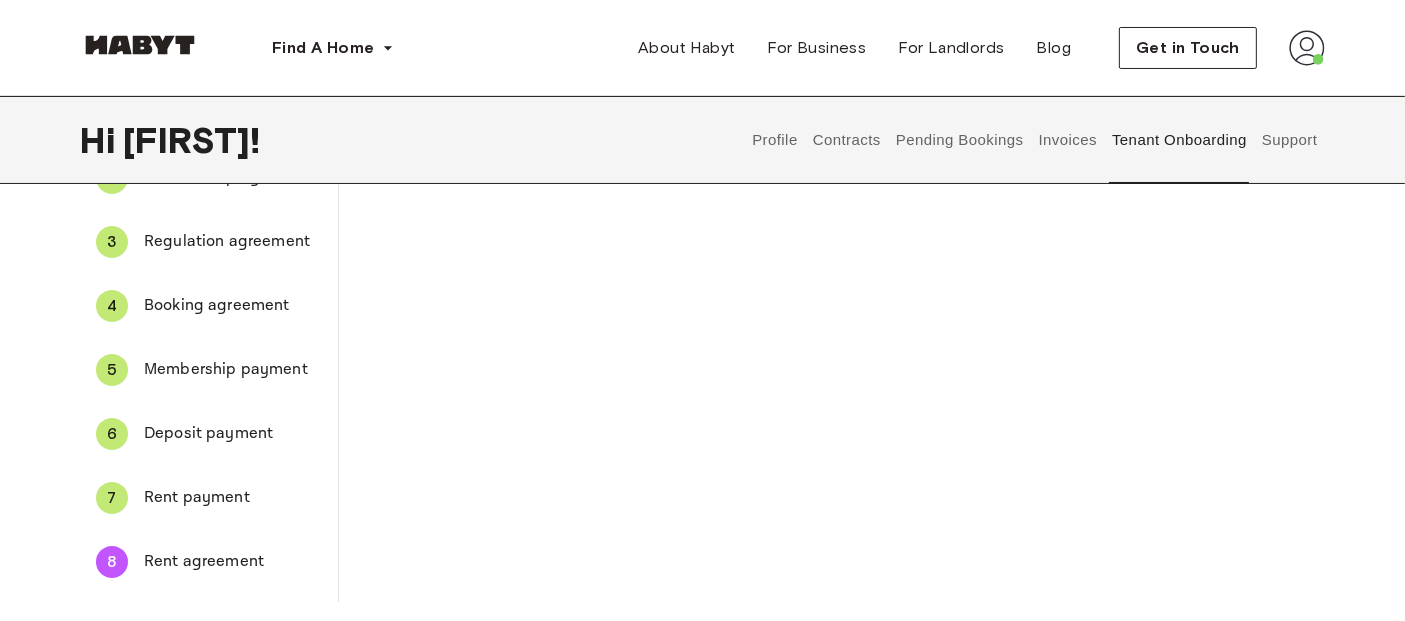 click on "Invoices" at bounding box center [1067, 140] 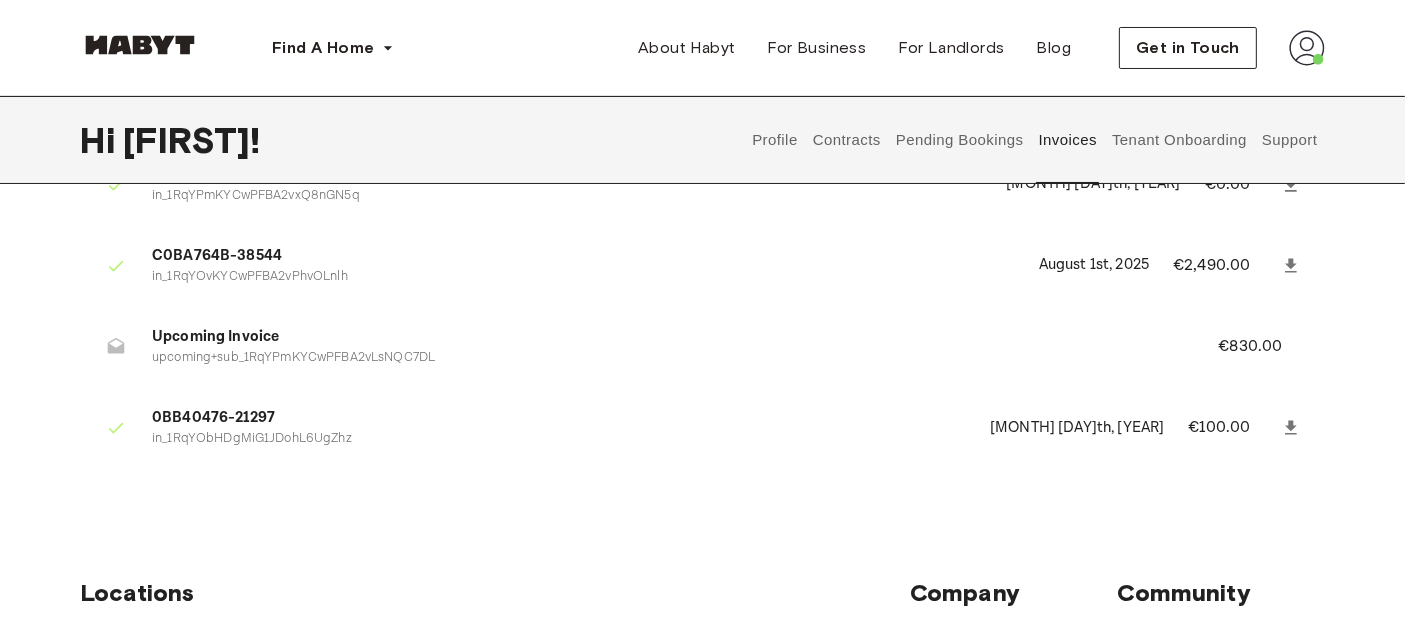 scroll, scrollTop: 0, scrollLeft: 0, axis: both 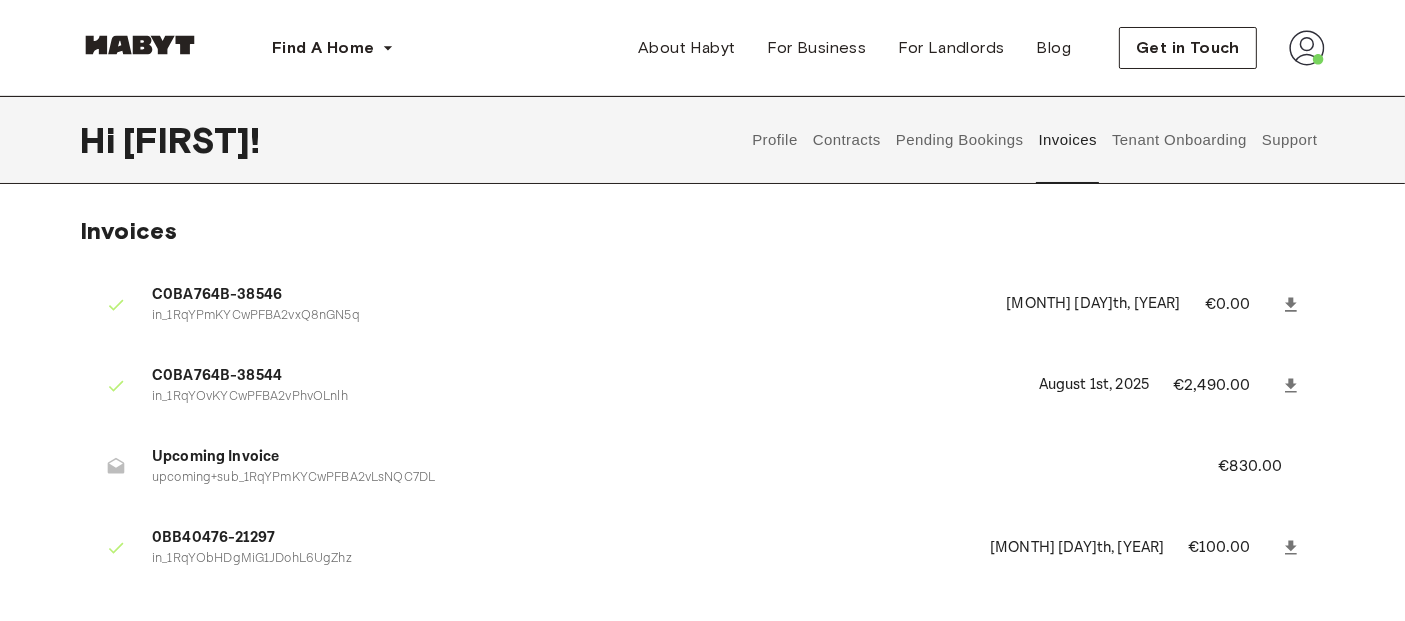 click on "Tenant Onboarding" at bounding box center [1180, 140] 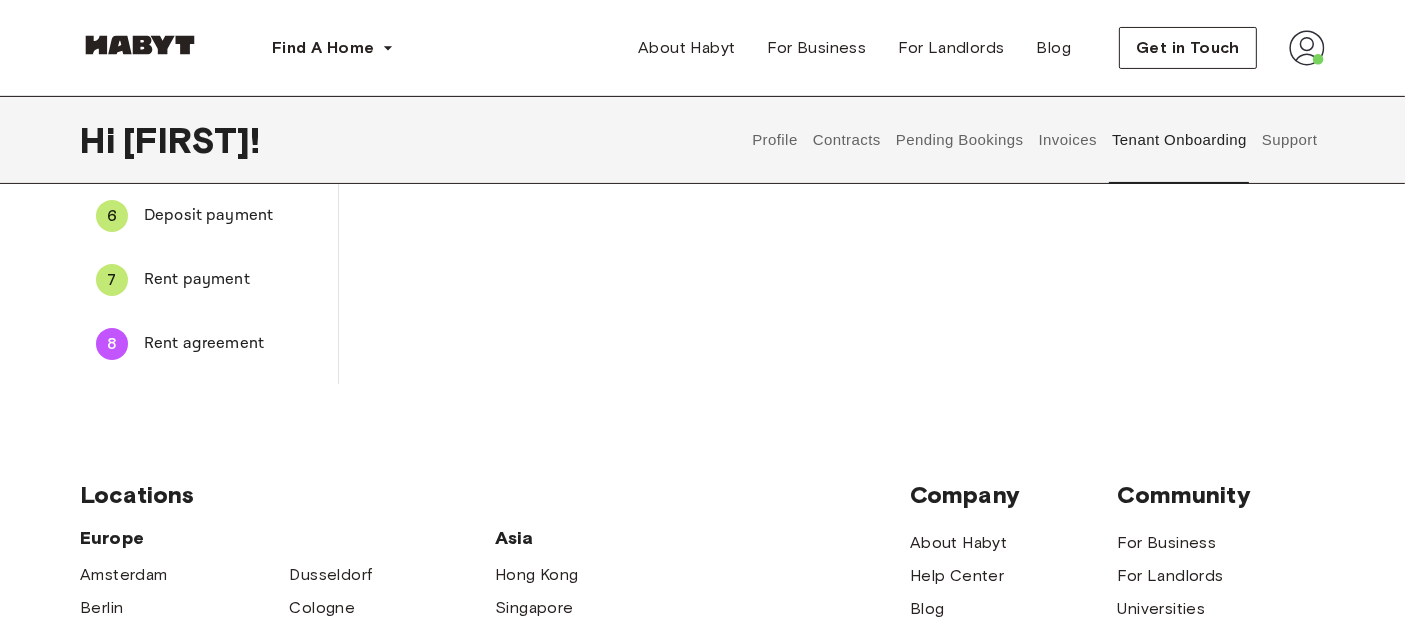 scroll, scrollTop: 411, scrollLeft: 0, axis: vertical 